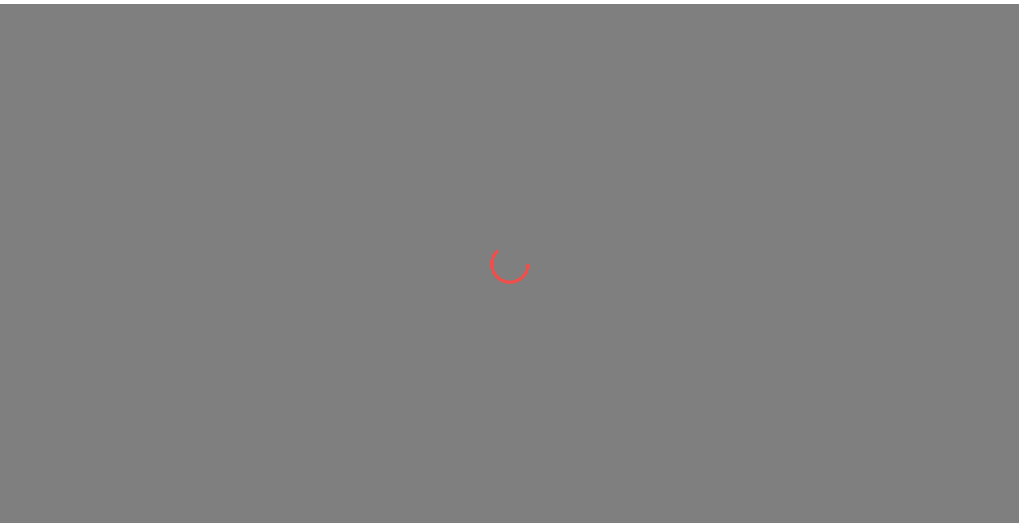 scroll, scrollTop: 0, scrollLeft: 0, axis: both 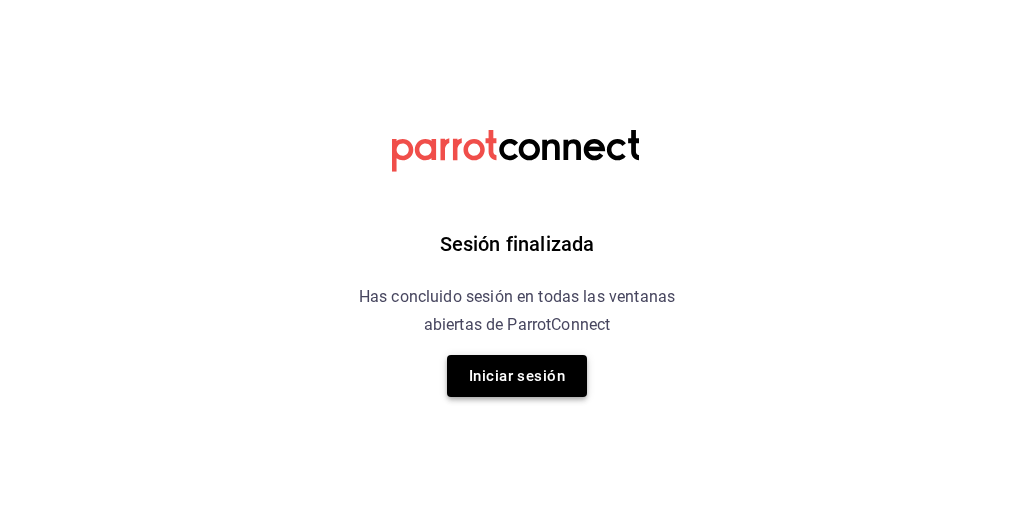 click on "Iniciar sesión" at bounding box center [517, 376] 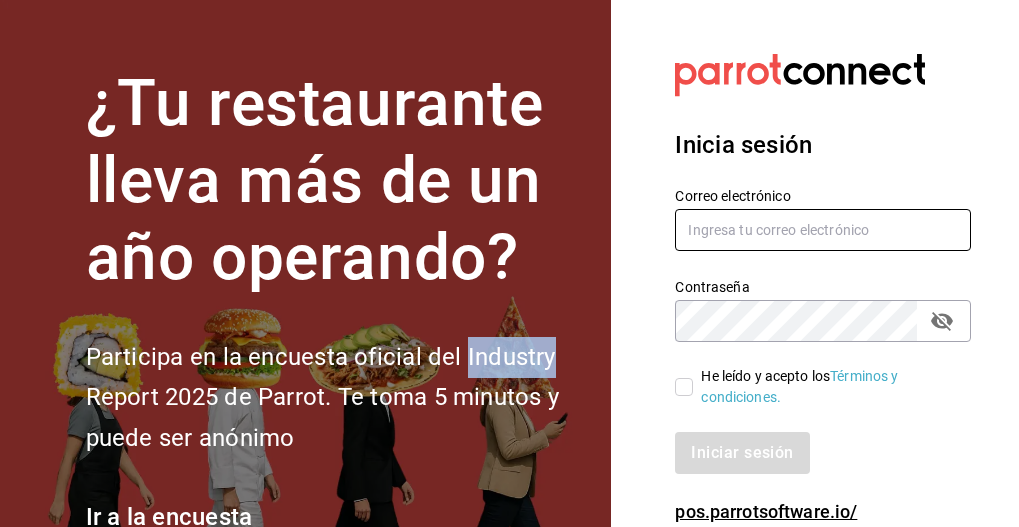 type on "[USERNAME]@example.com" 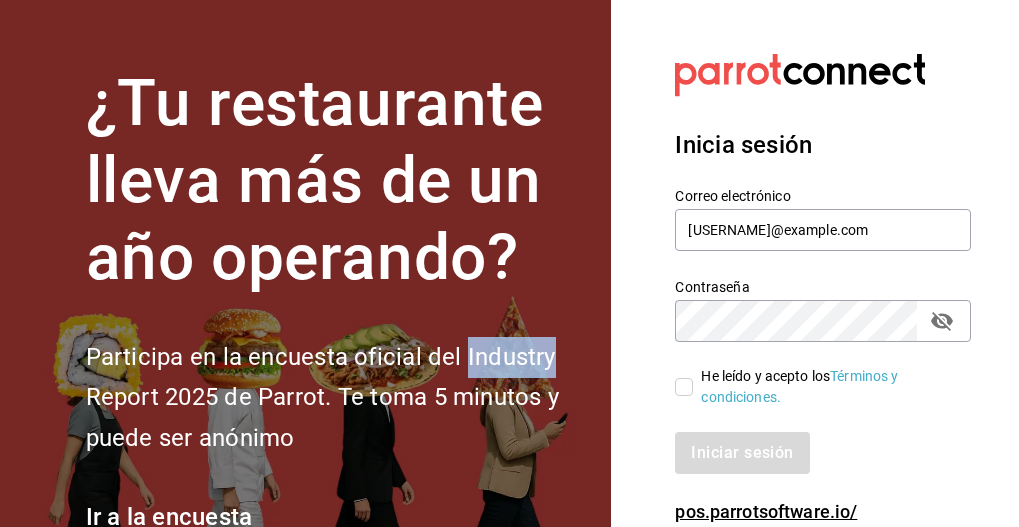 click on "He leído y acepto los  Términos y condiciones." at bounding box center (684, 387) 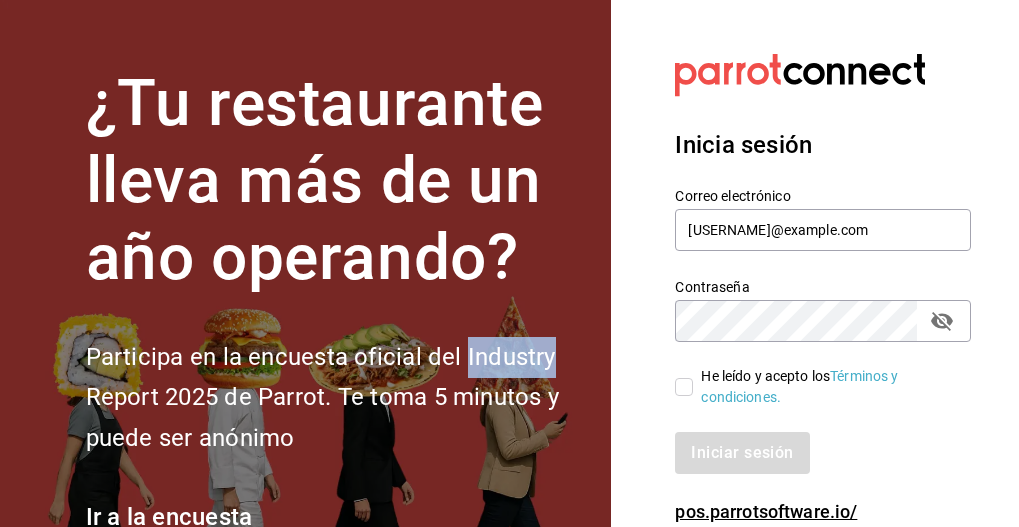 checkbox on "true" 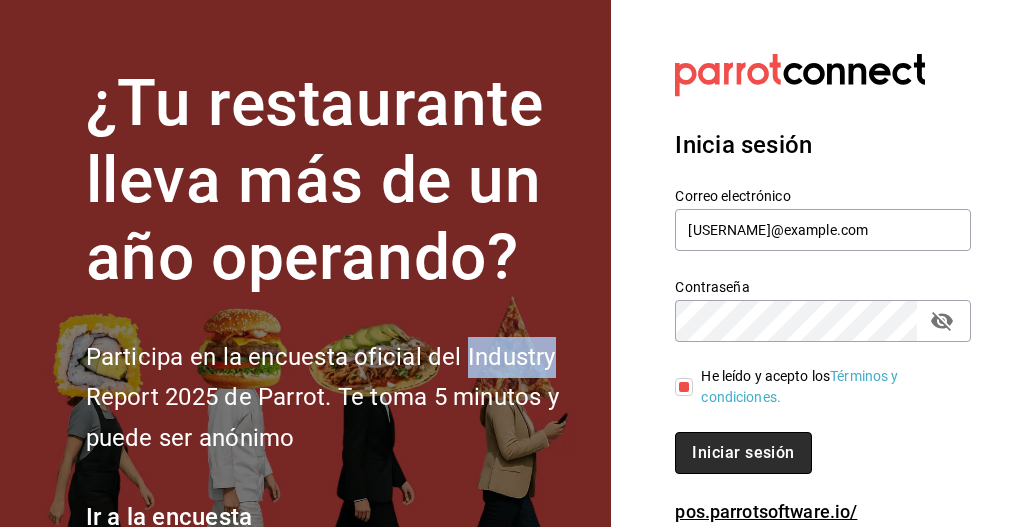 click on "Iniciar sesión" at bounding box center (743, 453) 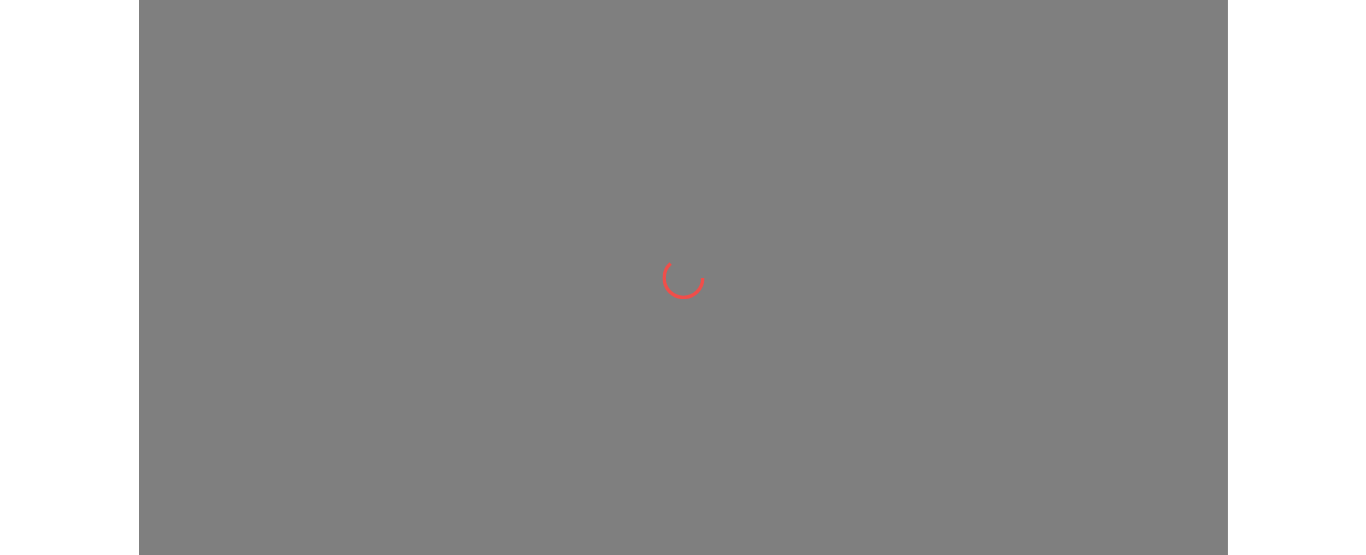 scroll, scrollTop: 0, scrollLeft: 0, axis: both 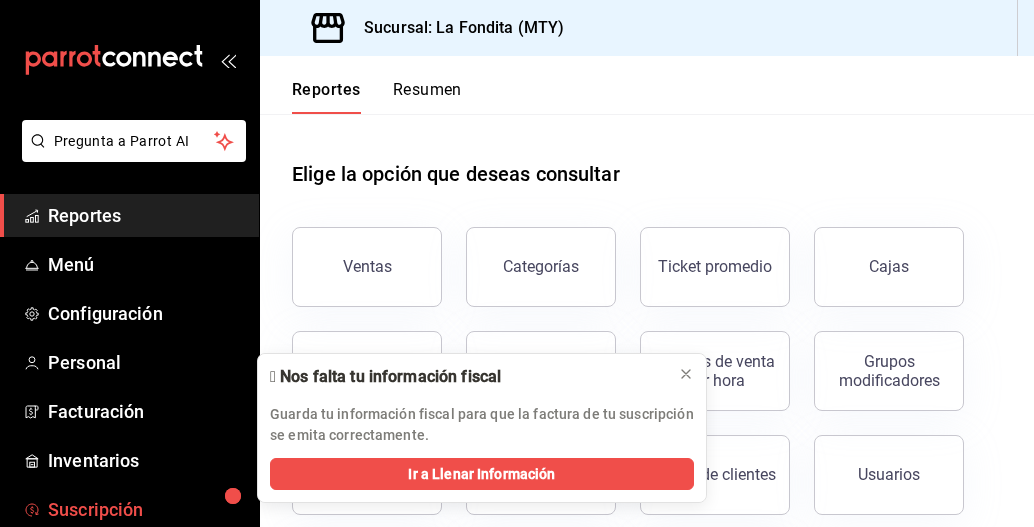 click on "Suscripción" at bounding box center [145, 509] 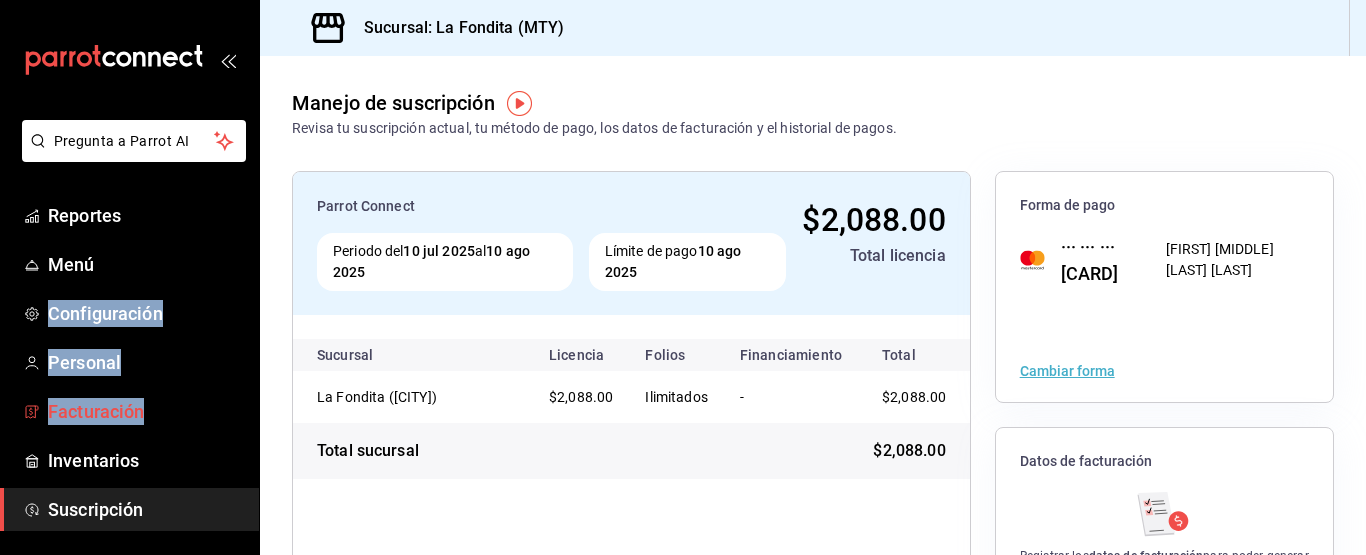 drag, startPoint x: 248, startPoint y: 241, endPoint x: 235, endPoint y: 407, distance: 166.50826 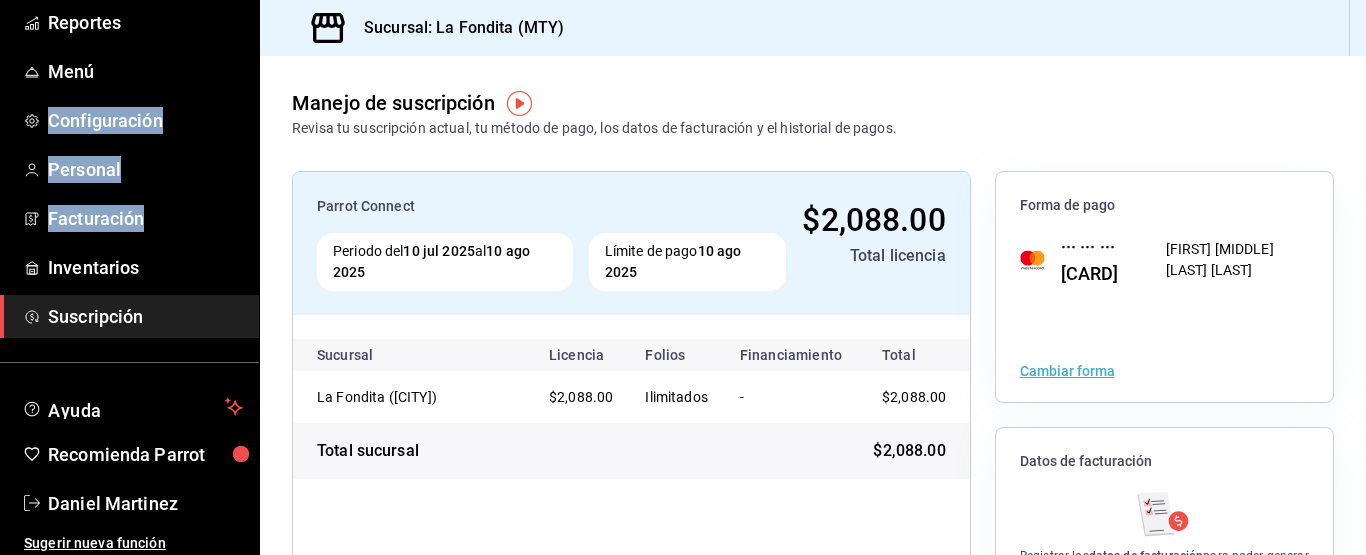 scroll, scrollTop: 200, scrollLeft: 0, axis: vertical 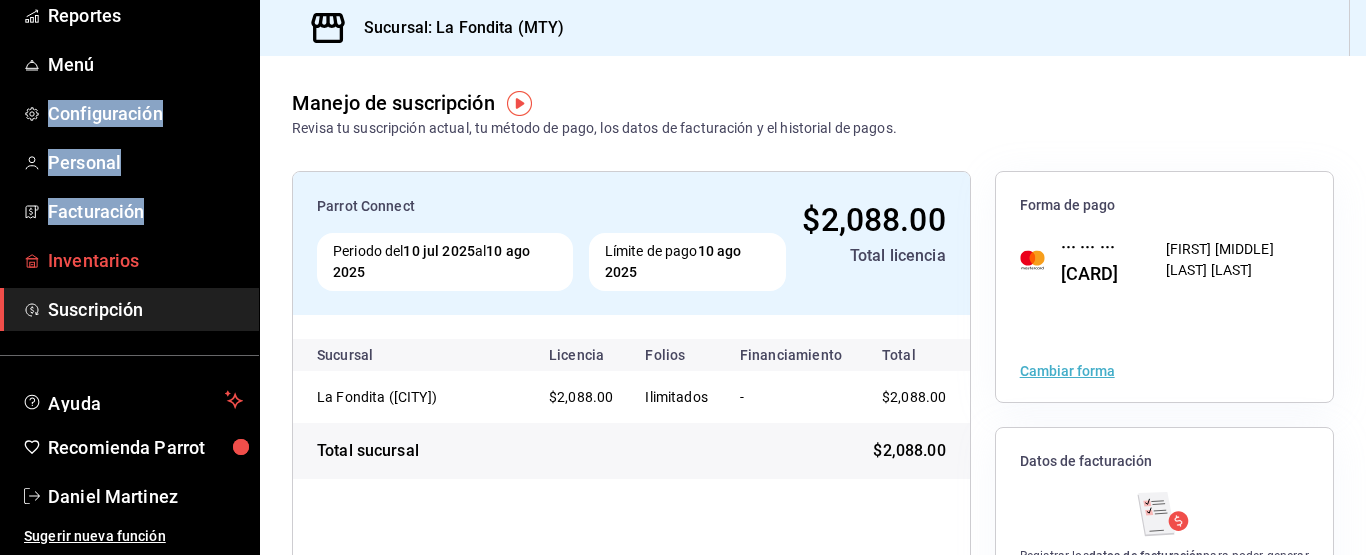 click on "Inventarios" at bounding box center [129, 260] 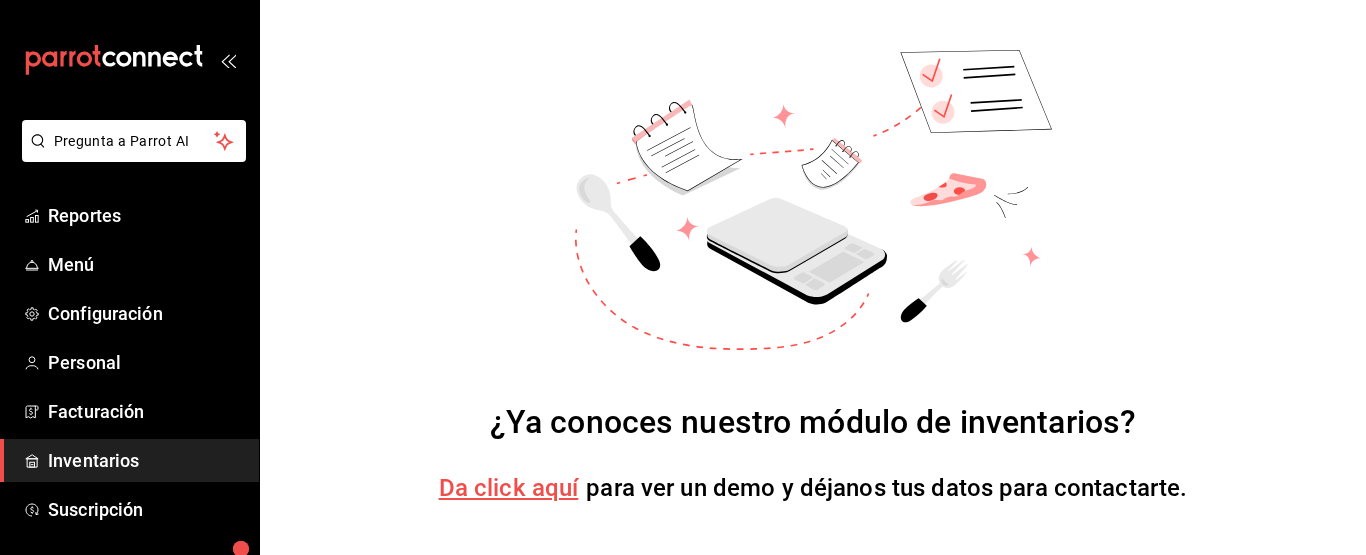 scroll, scrollTop: 200, scrollLeft: 0, axis: vertical 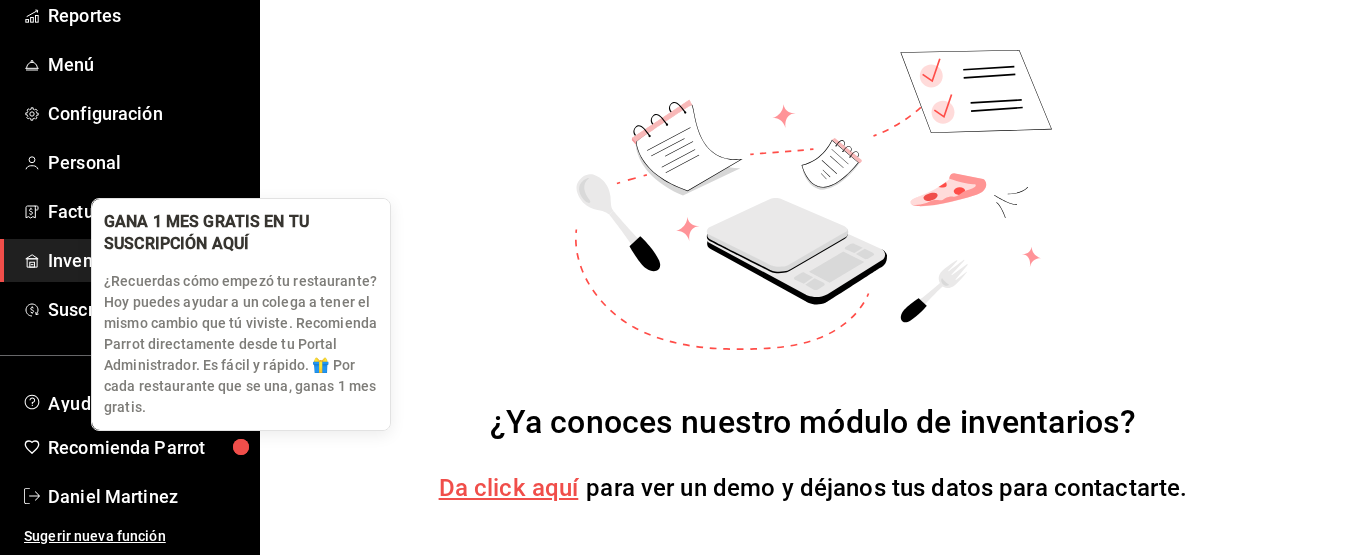 click at bounding box center [241, 447] 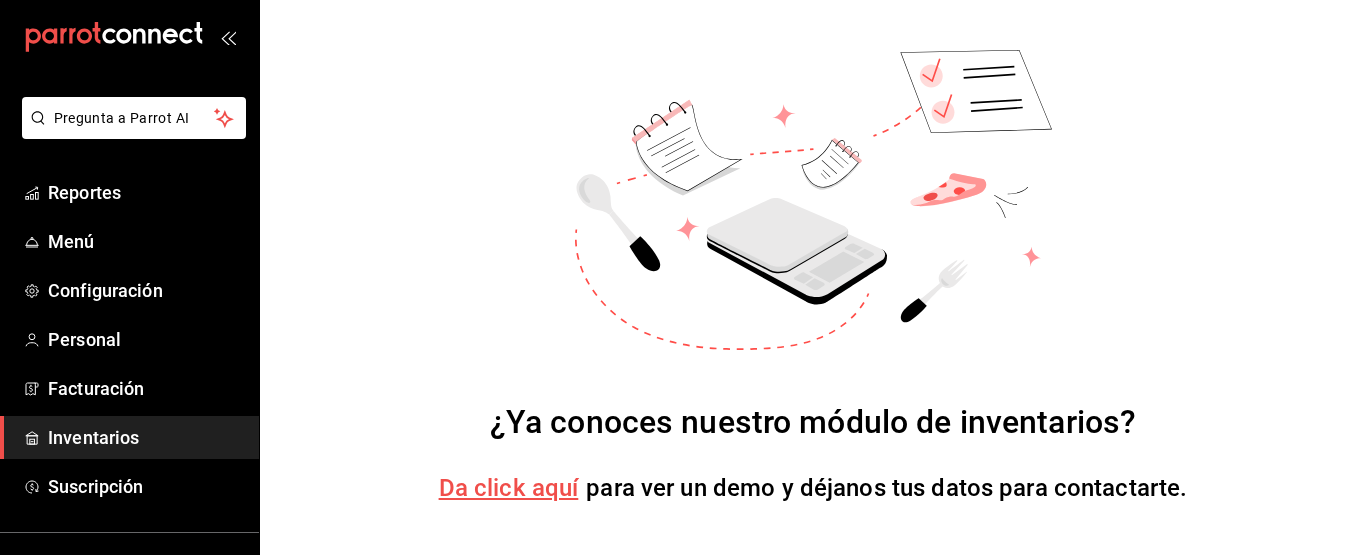 scroll, scrollTop: 21, scrollLeft: 0, axis: vertical 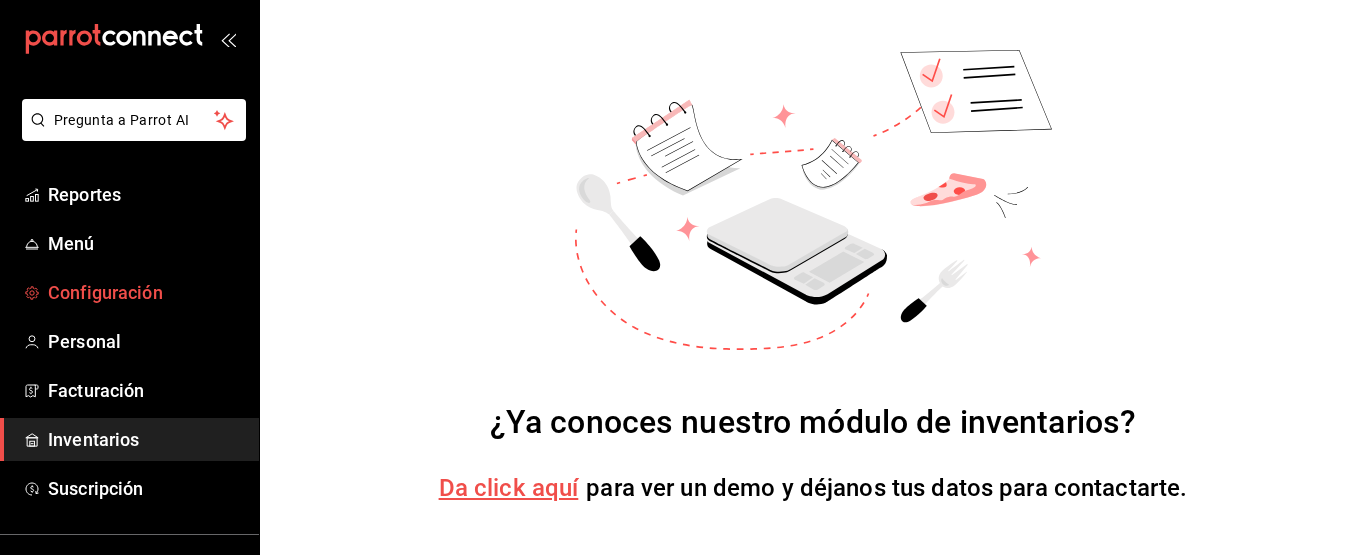 click on "Configuración" at bounding box center [145, 292] 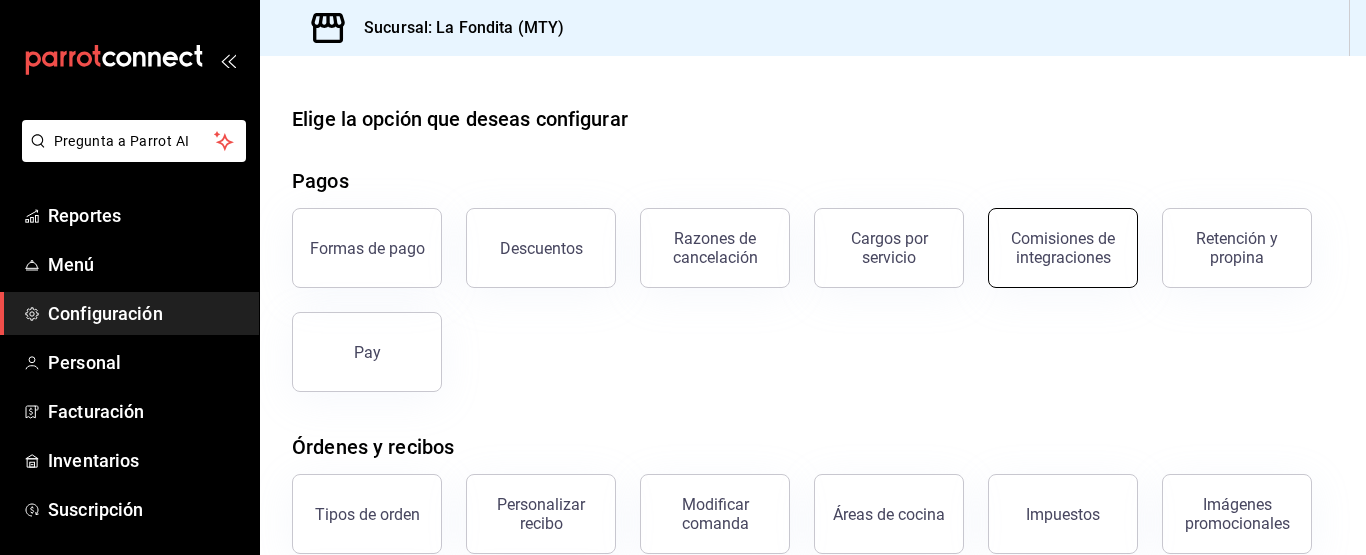 click on "Comisiones de integraciones" at bounding box center [1063, 248] 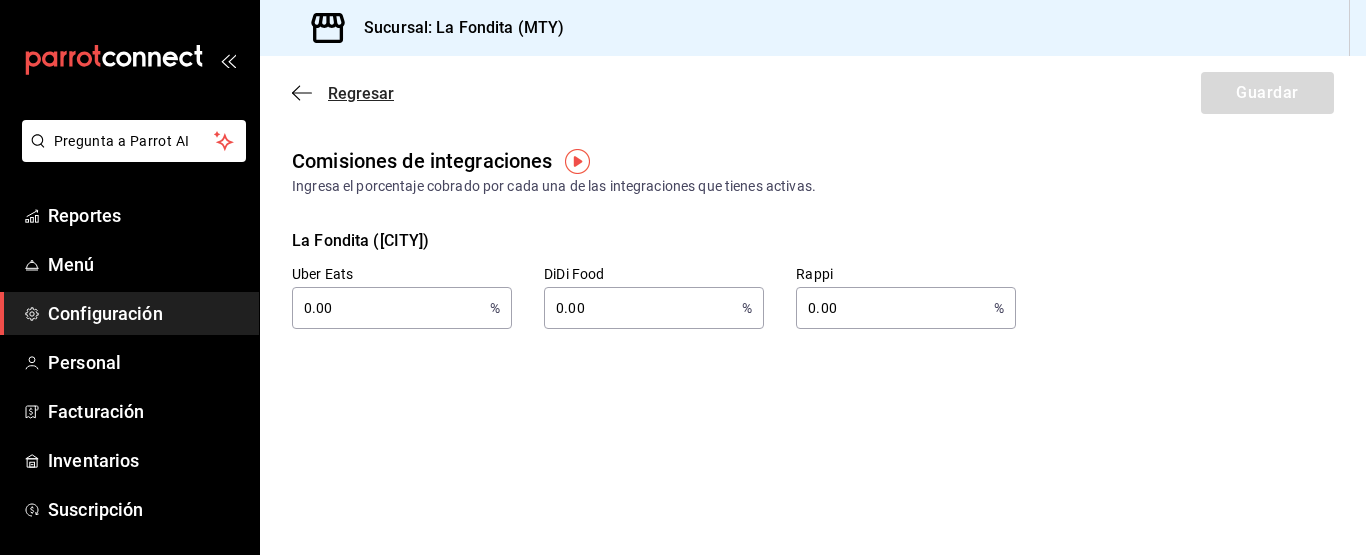 click on "Regresar" at bounding box center [361, 93] 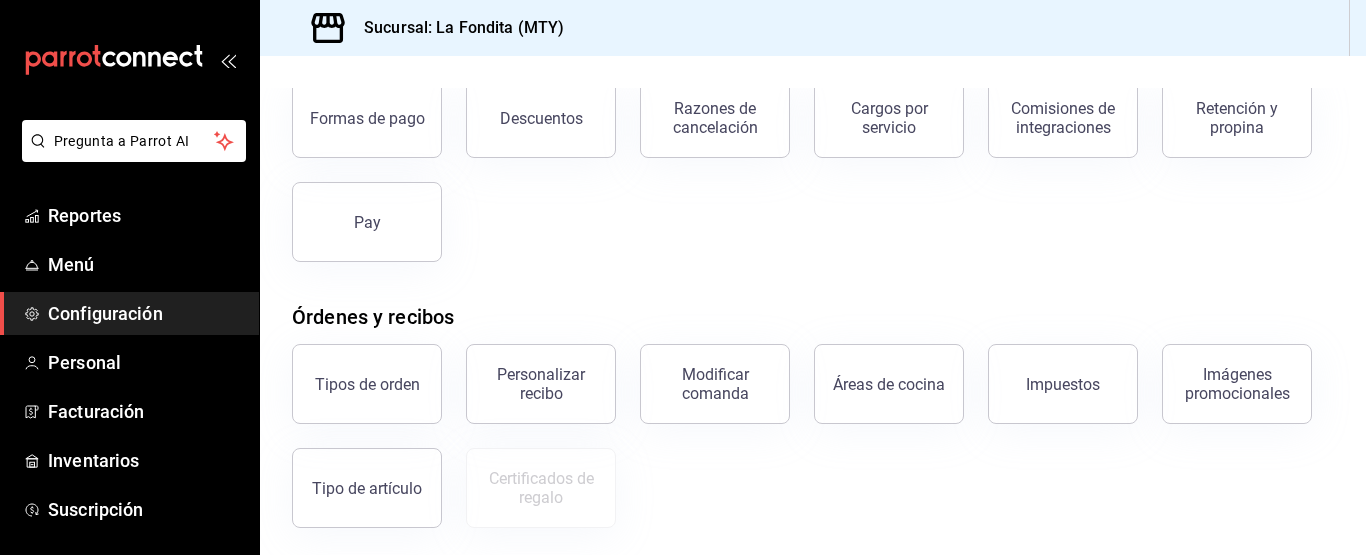 scroll, scrollTop: 132, scrollLeft: 0, axis: vertical 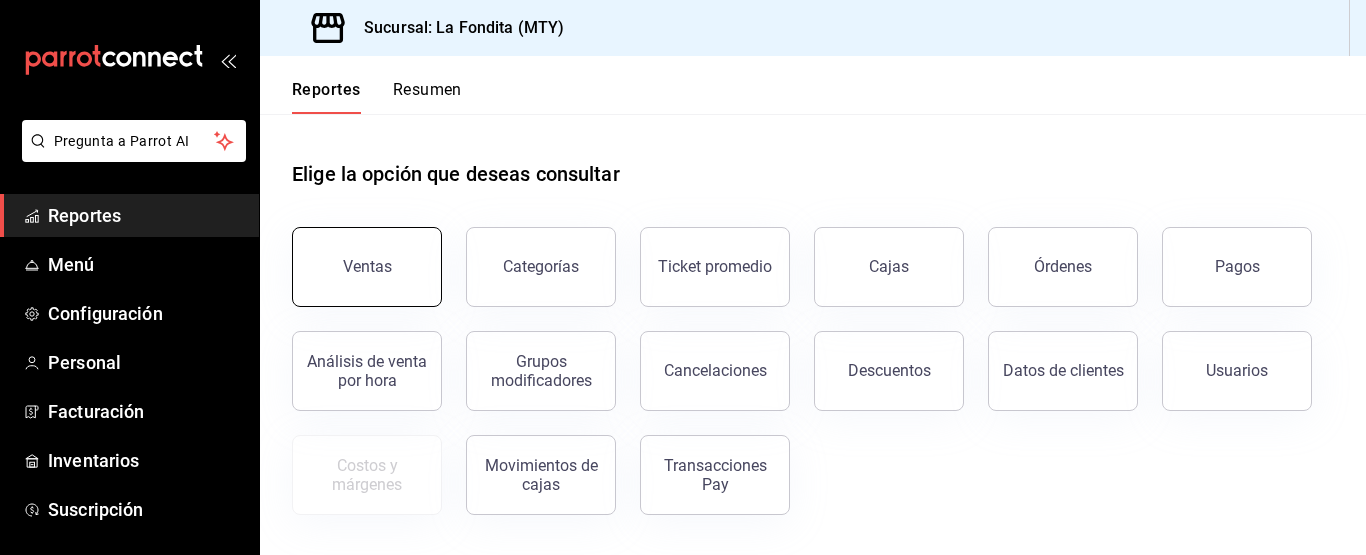click on "Ventas" at bounding box center (367, 267) 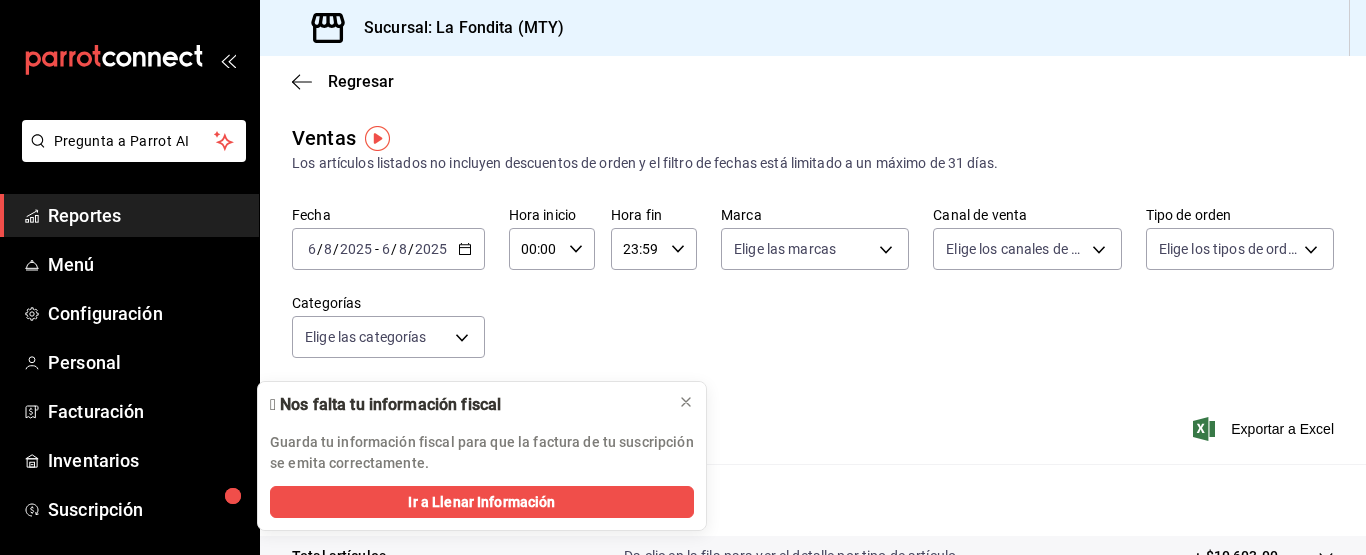 click 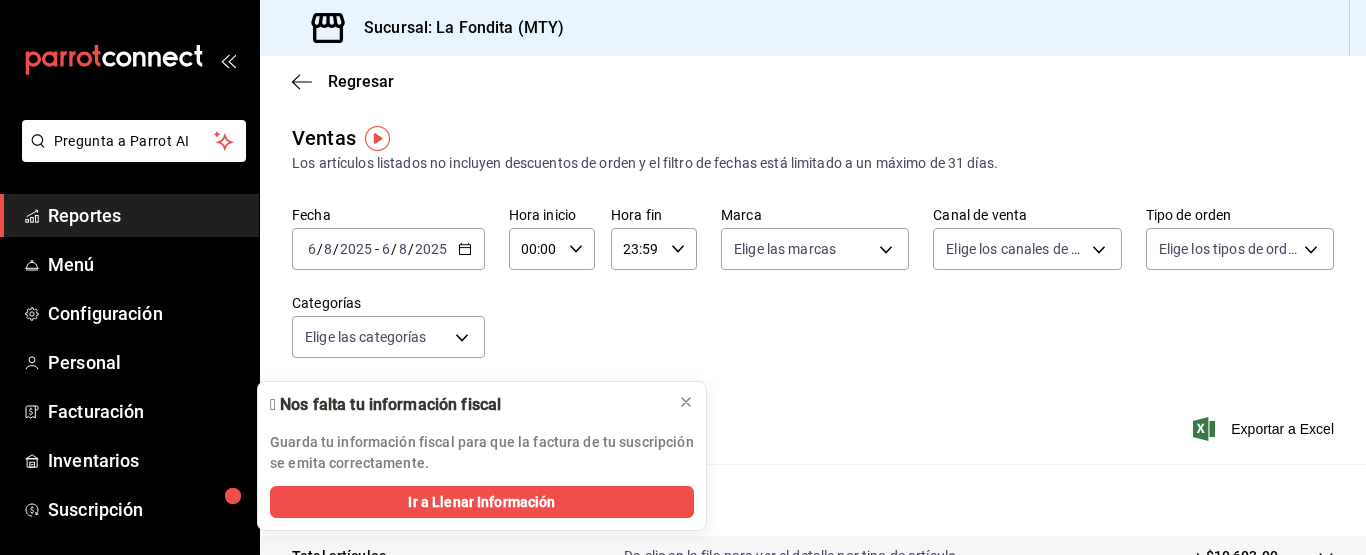 click on "Fecha 2025-08-06 6 / 8 / 2025 - 2025-08-06 6 / 8 / 2025 Hora inicio 00:00 Hora inicio Hora fin 23:59 Hora fin Marca Elige las marcas Canal de venta Elige los canales de venta Tipo de orden Elige los tipos de orden Categorías Elige las categorías" at bounding box center [813, 294] 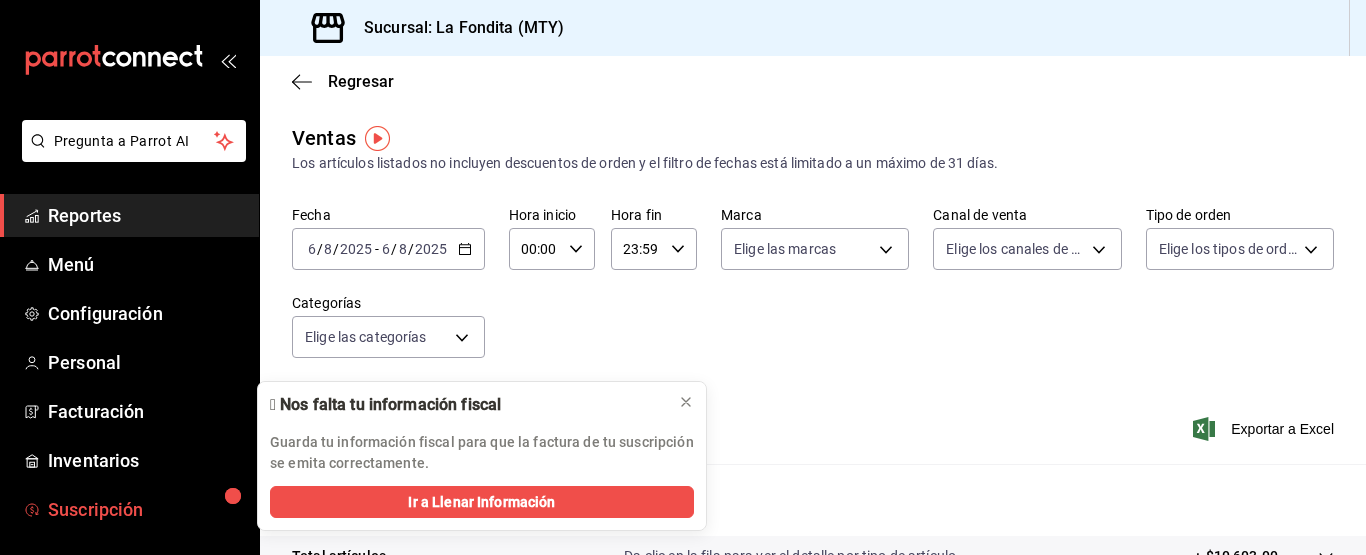 click on "Suscripción" at bounding box center (129, 509) 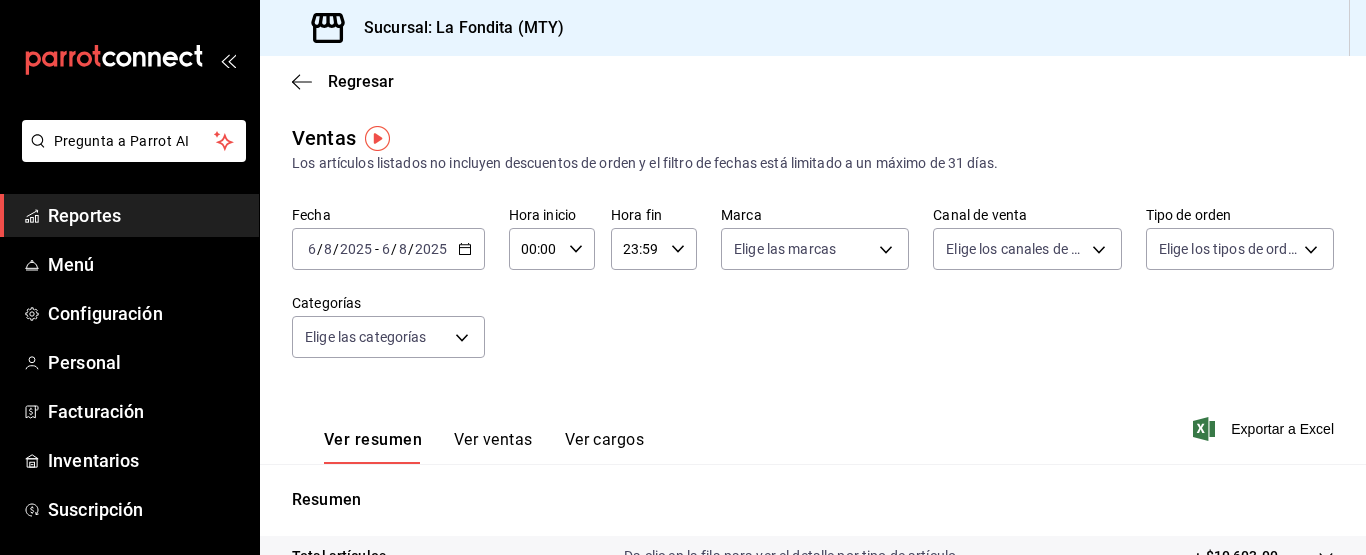 click 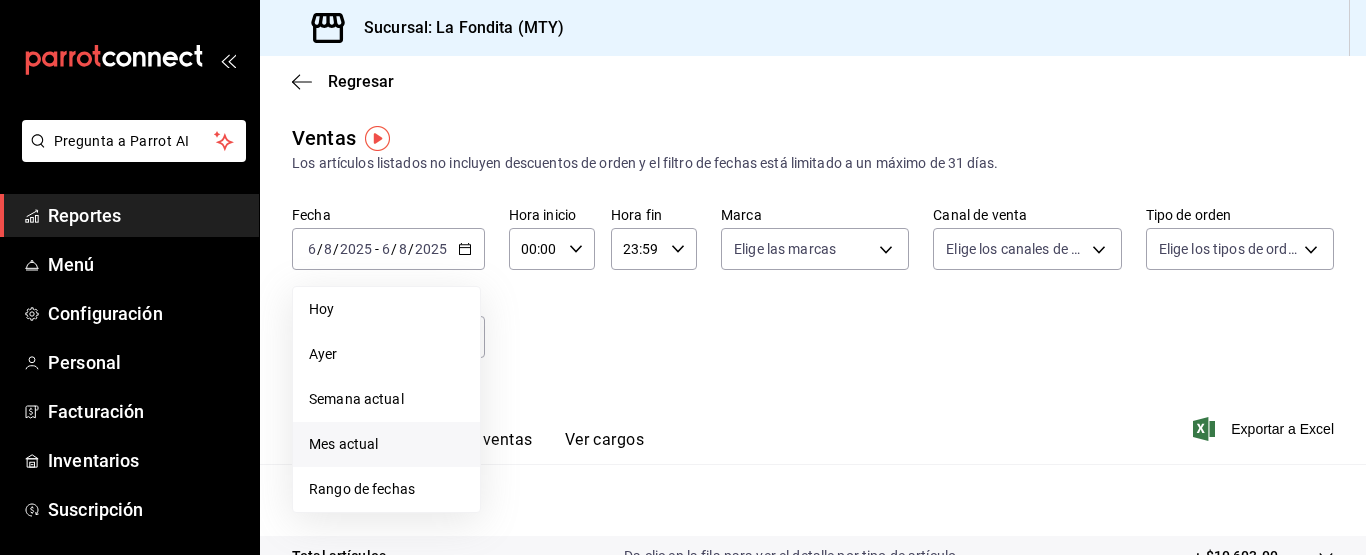 click on "Mes actual" at bounding box center [386, 444] 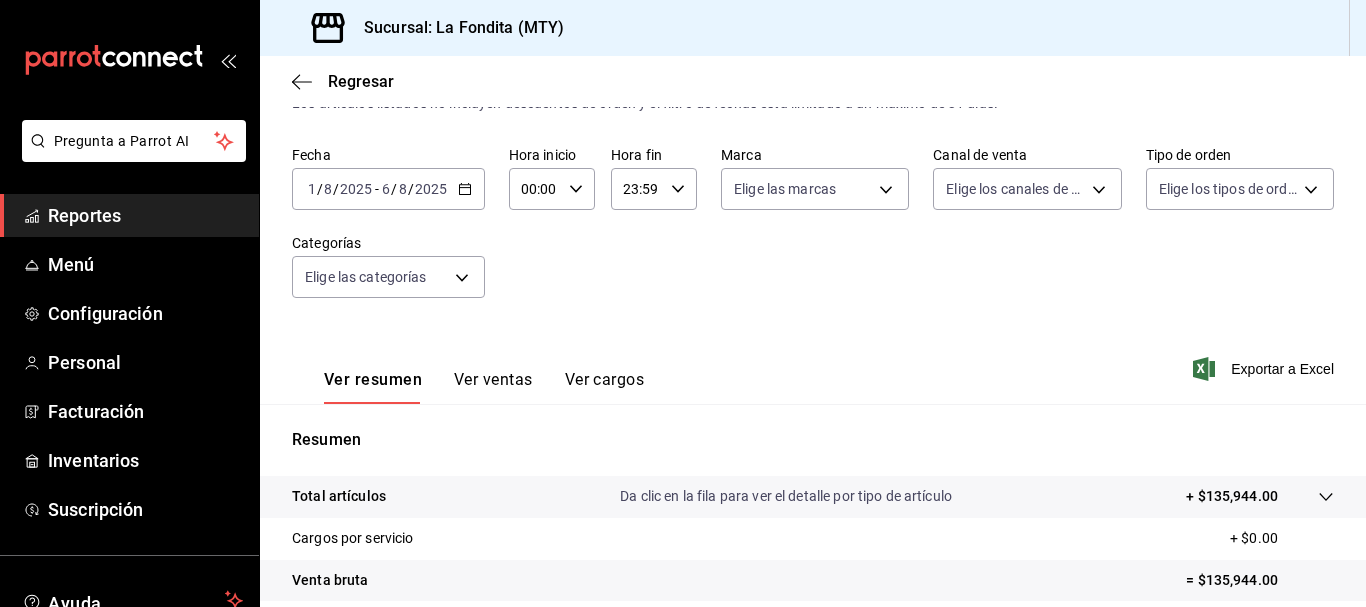 scroll, scrollTop: 0, scrollLeft: 0, axis: both 